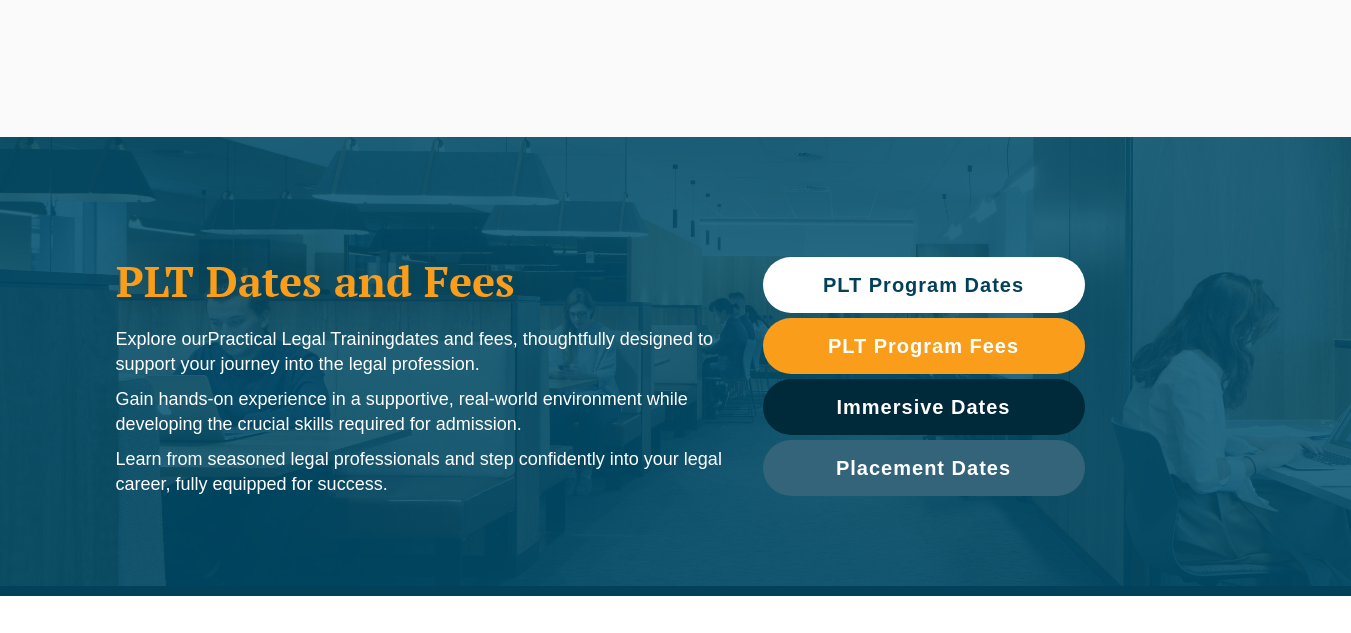 scroll, scrollTop: 0, scrollLeft: 0, axis: both 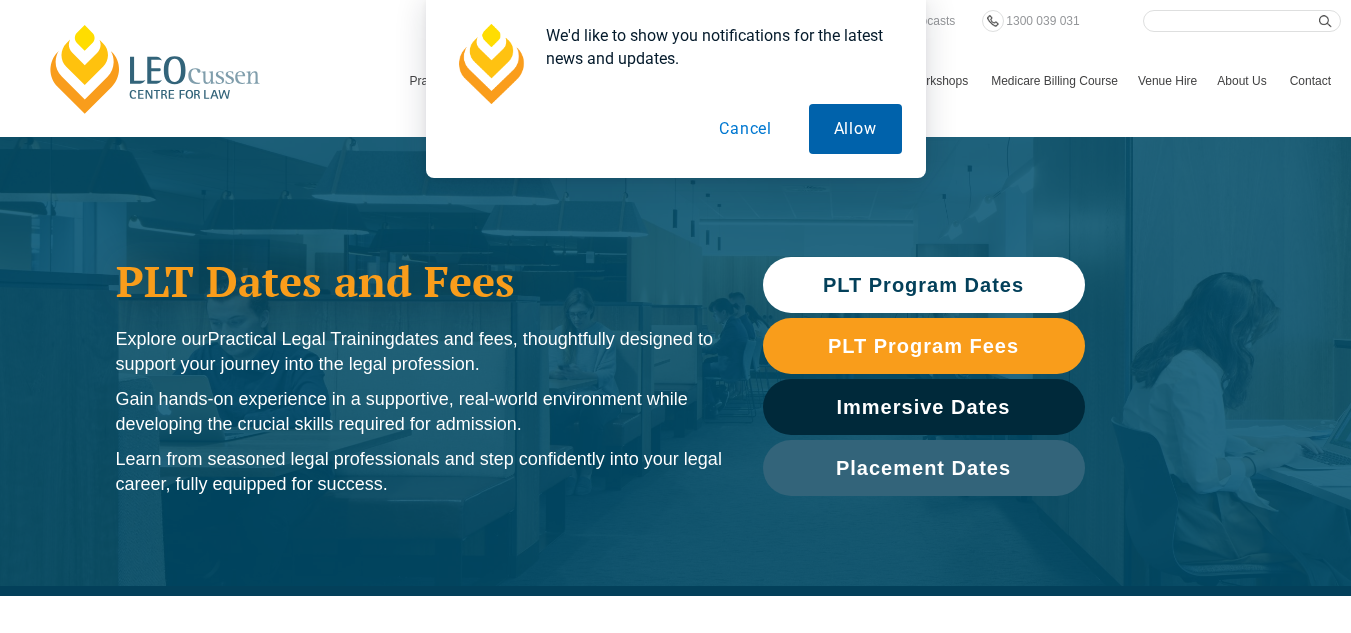 click on "Allow" at bounding box center (855, 129) 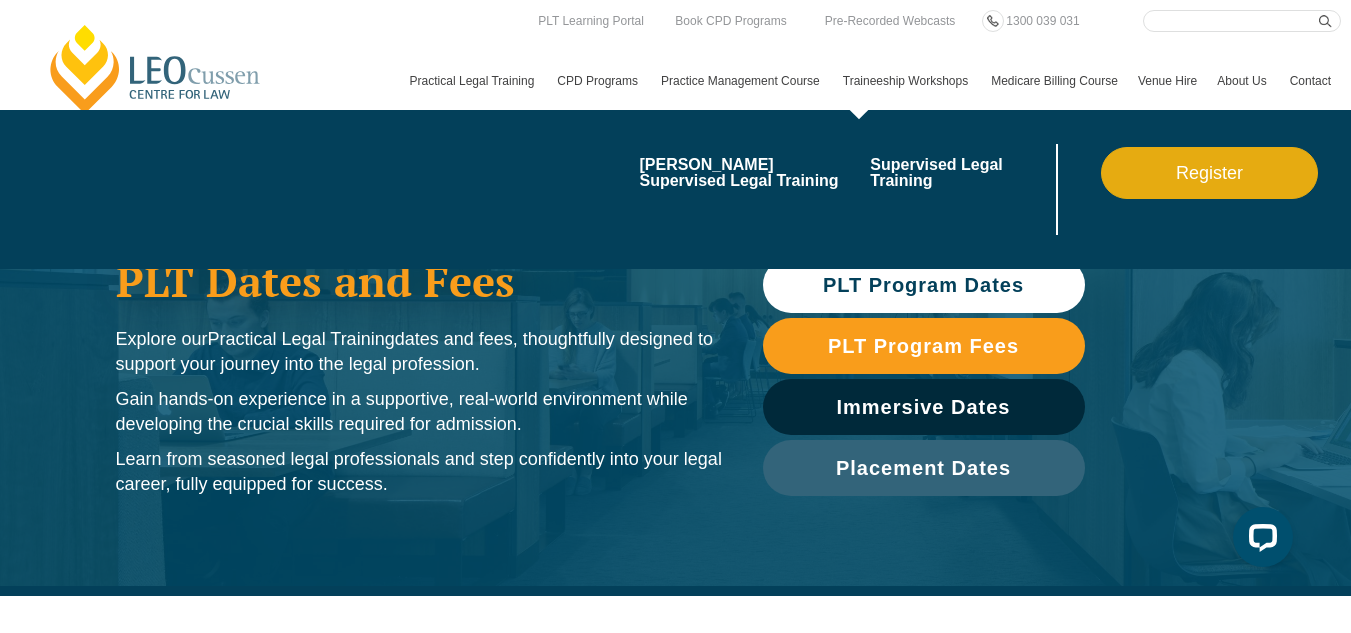 scroll, scrollTop: 0, scrollLeft: 0, axis: both 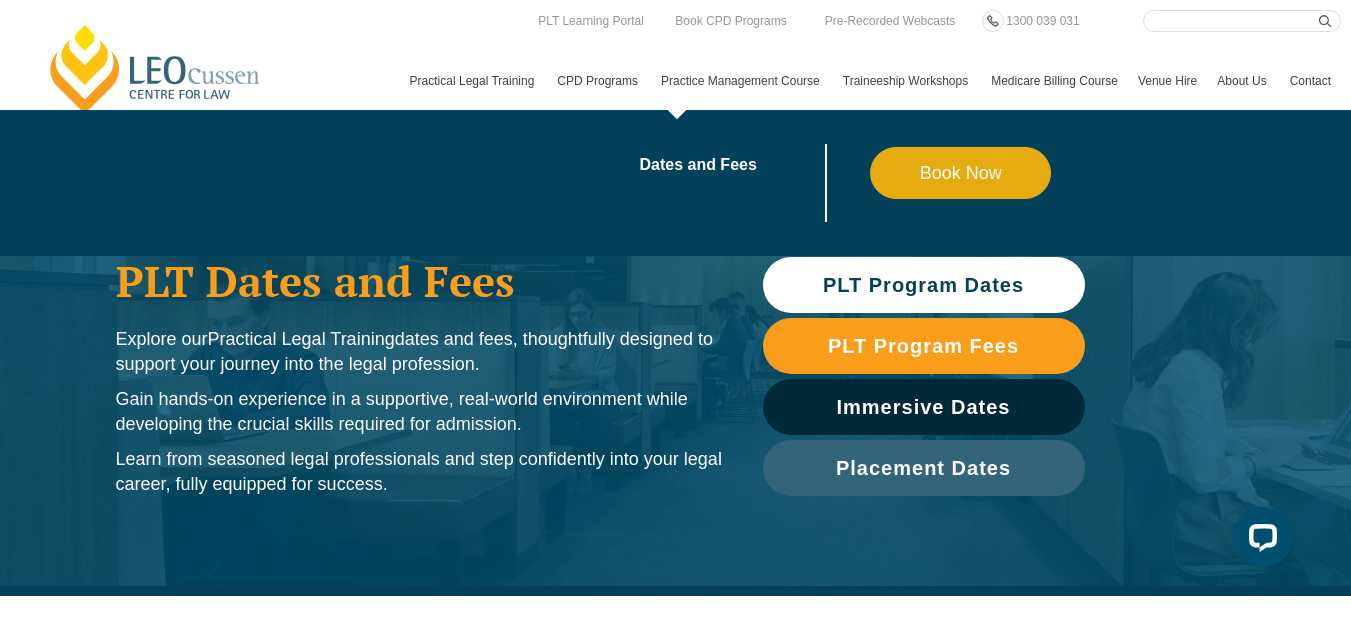 click on "Practice Management Course" at bounding box center (742, 81) 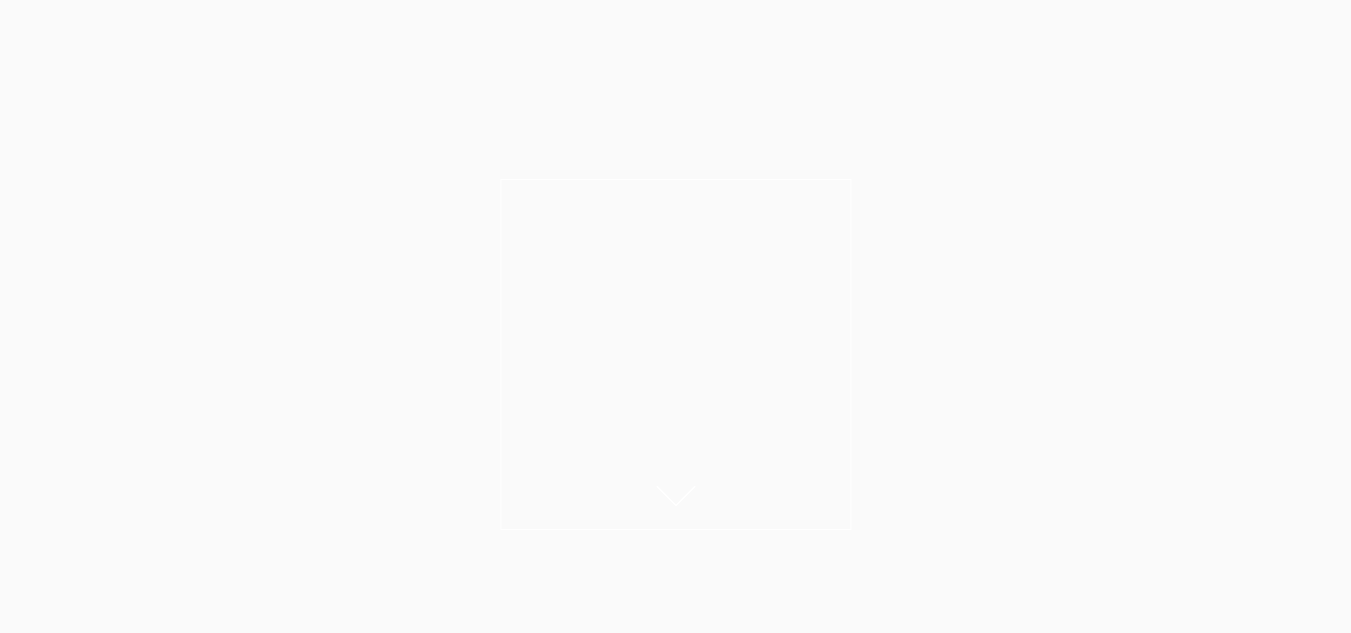 scroll, scrollTop: 0, scrollLeft: 0, axis: both 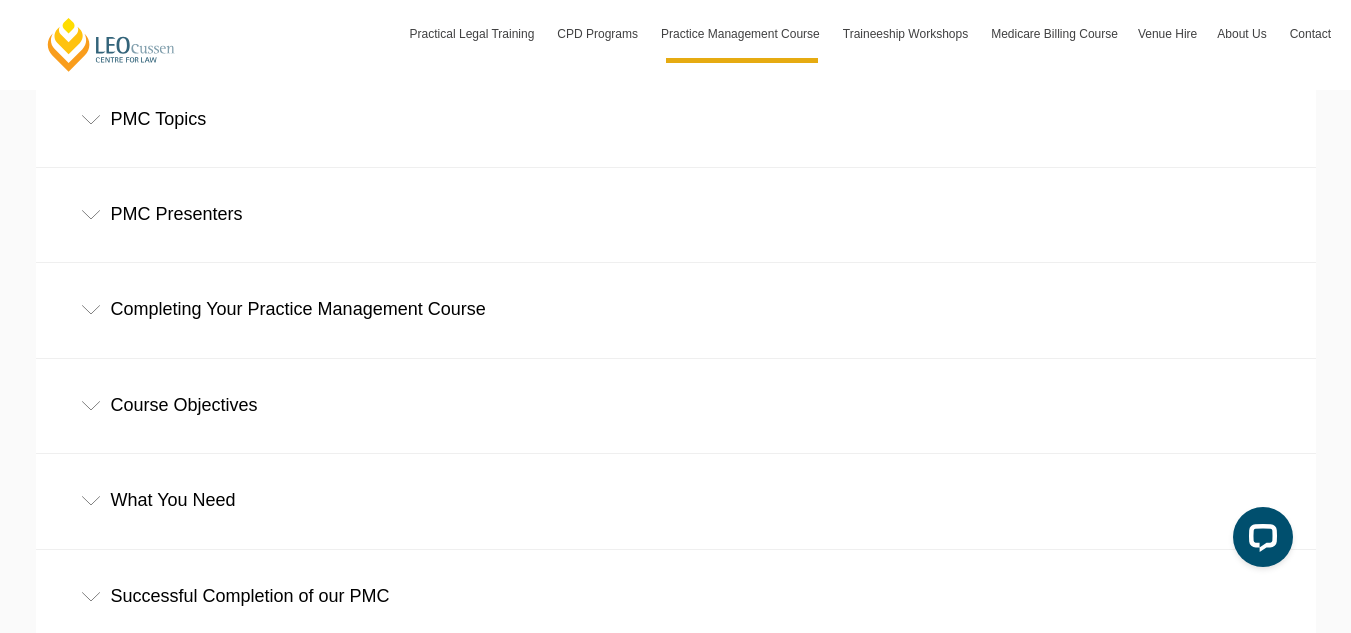click 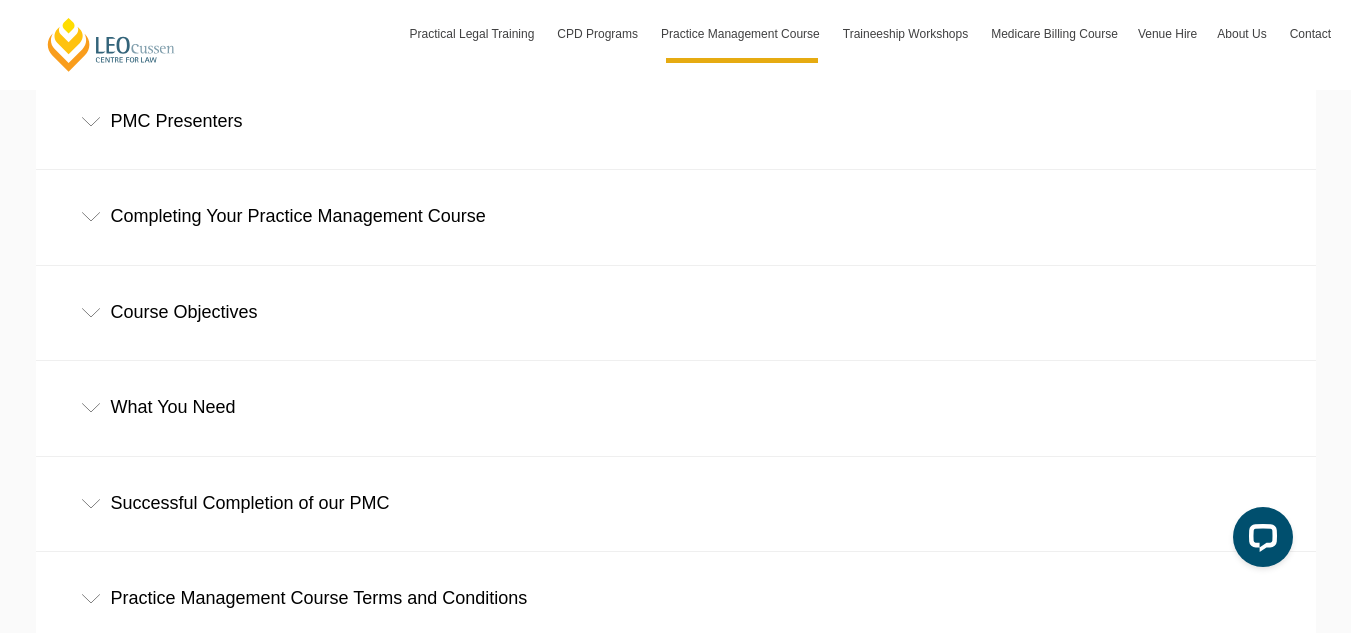 scroll, scrollTop: 3500, scrollLeft: 0, axis: vertical 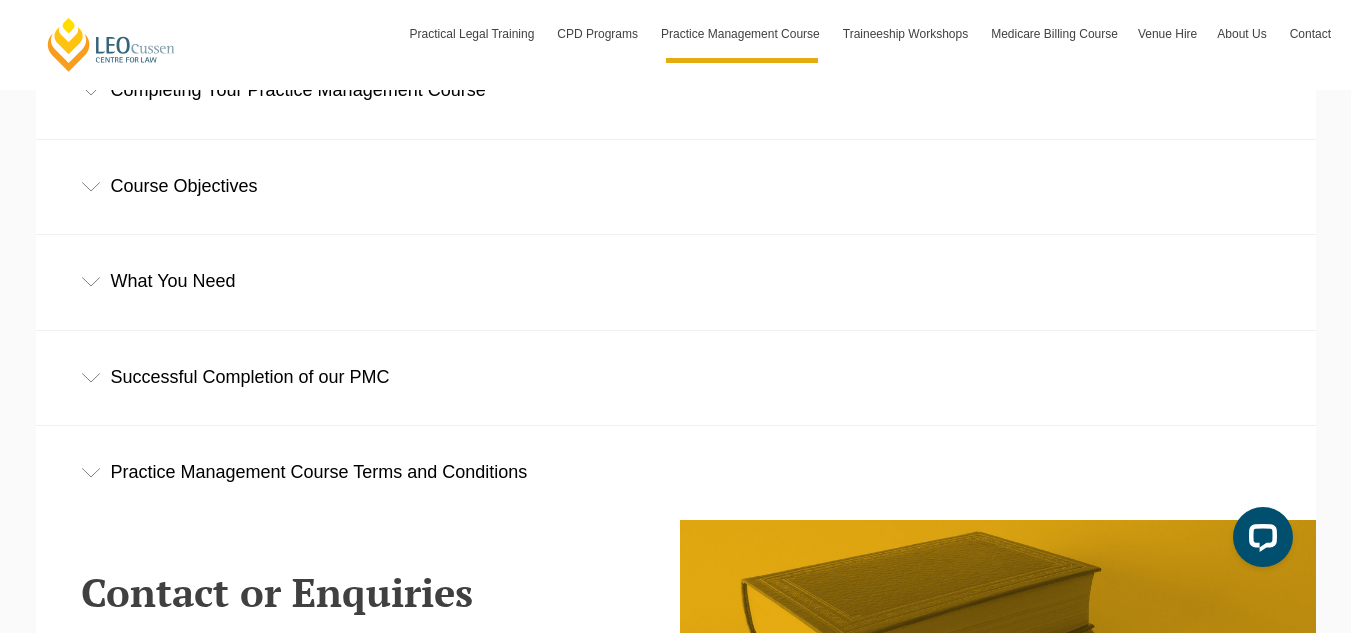 click on "What You Need" at bounding box center [676, 281] 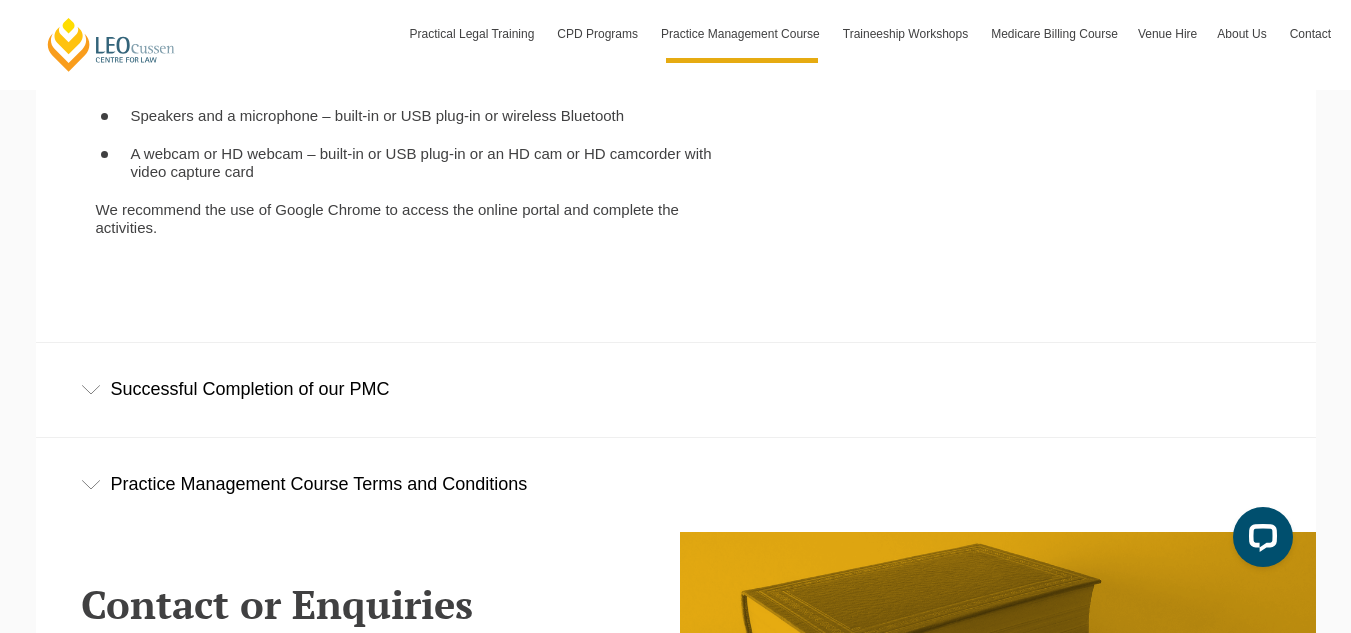 scroll, scrollTop: 4000, scrollLeft: 0, axis: vertical 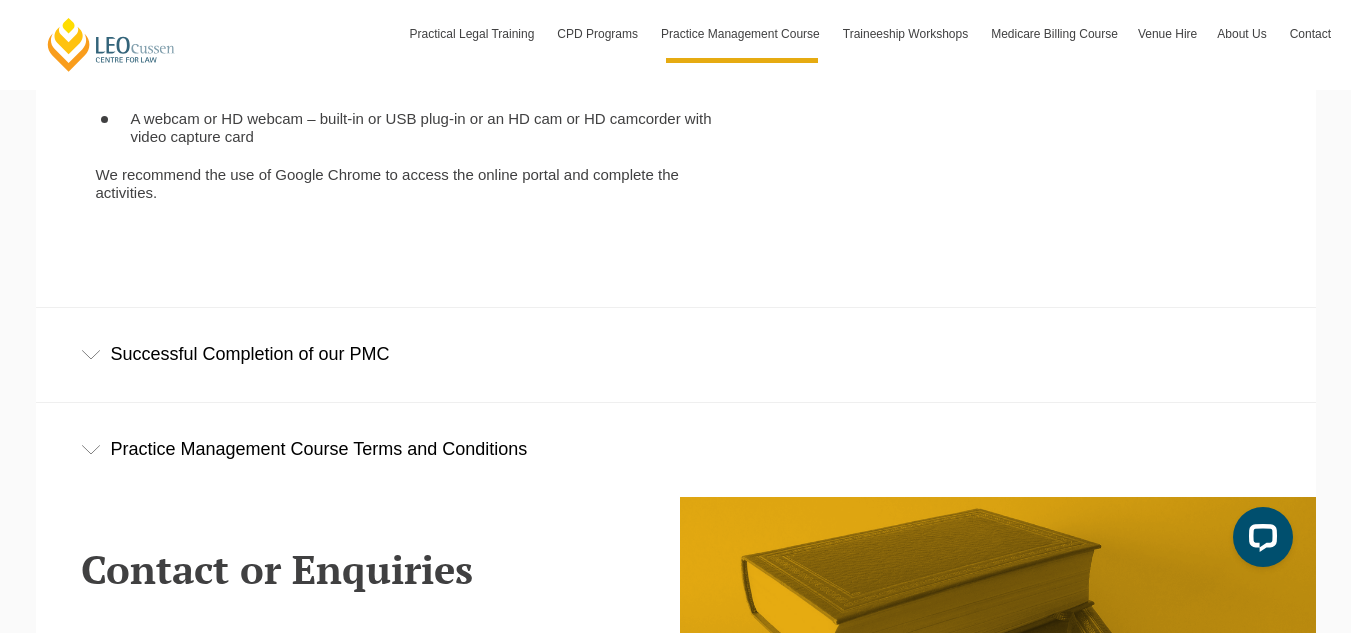 click on "Successful Completion of our PMC" at bounding box center (676, 354) 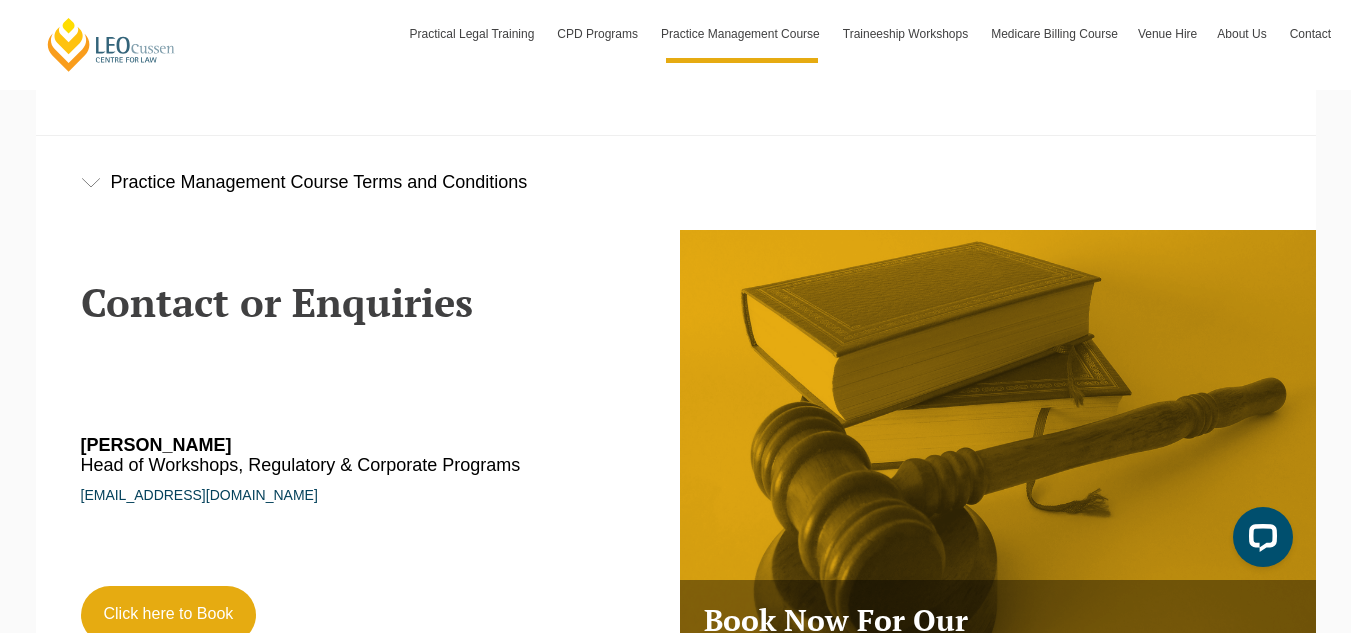scroll, scrollTop: 4500, scrollLeft: 0, axis: vertical 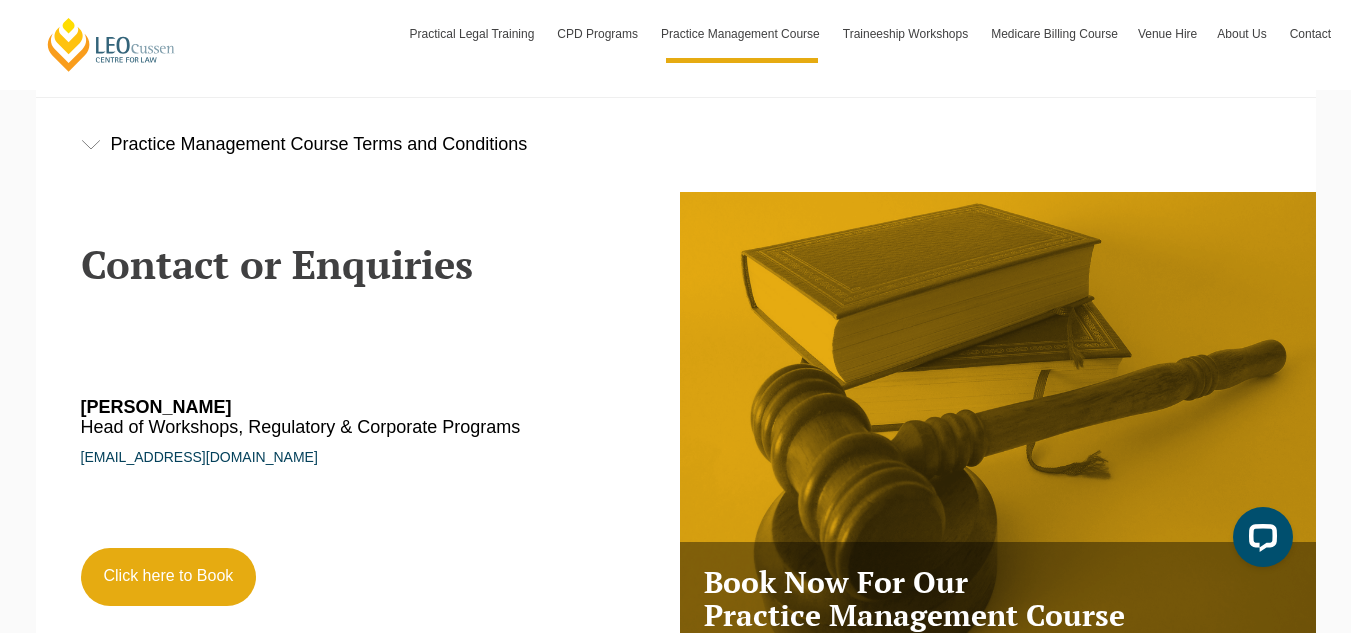 click 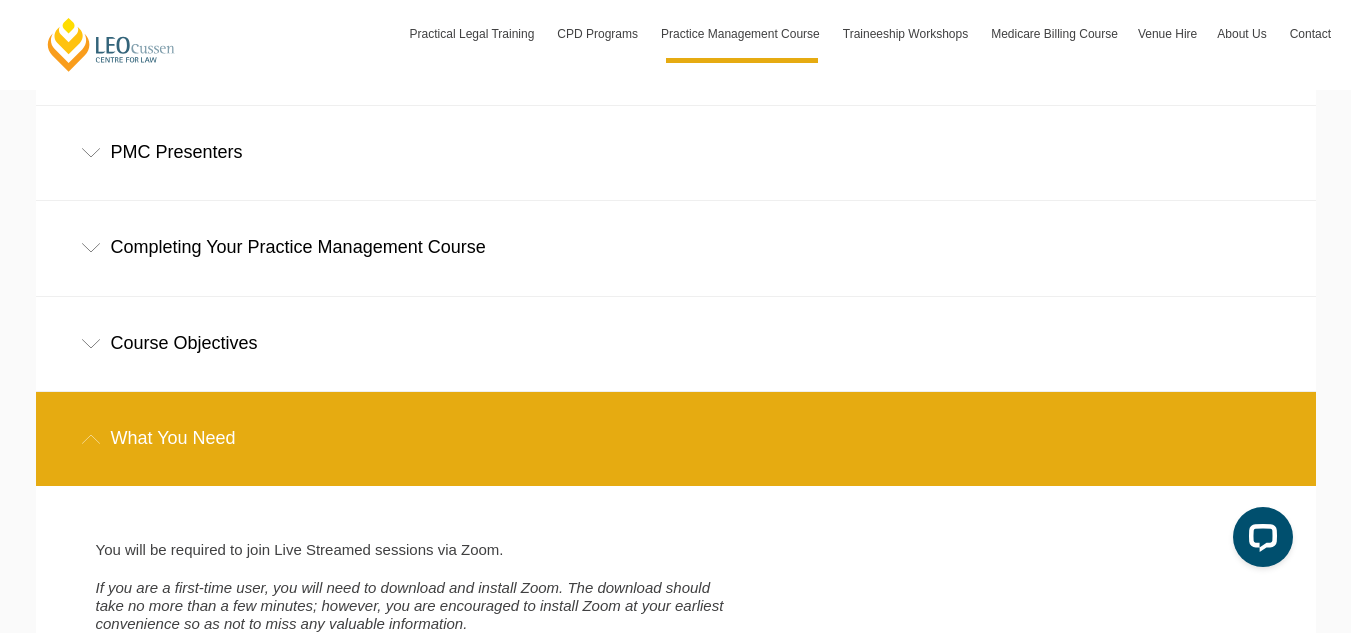 scroll, scrollTop: 3300, scrollLeft: 0, axis: vertical 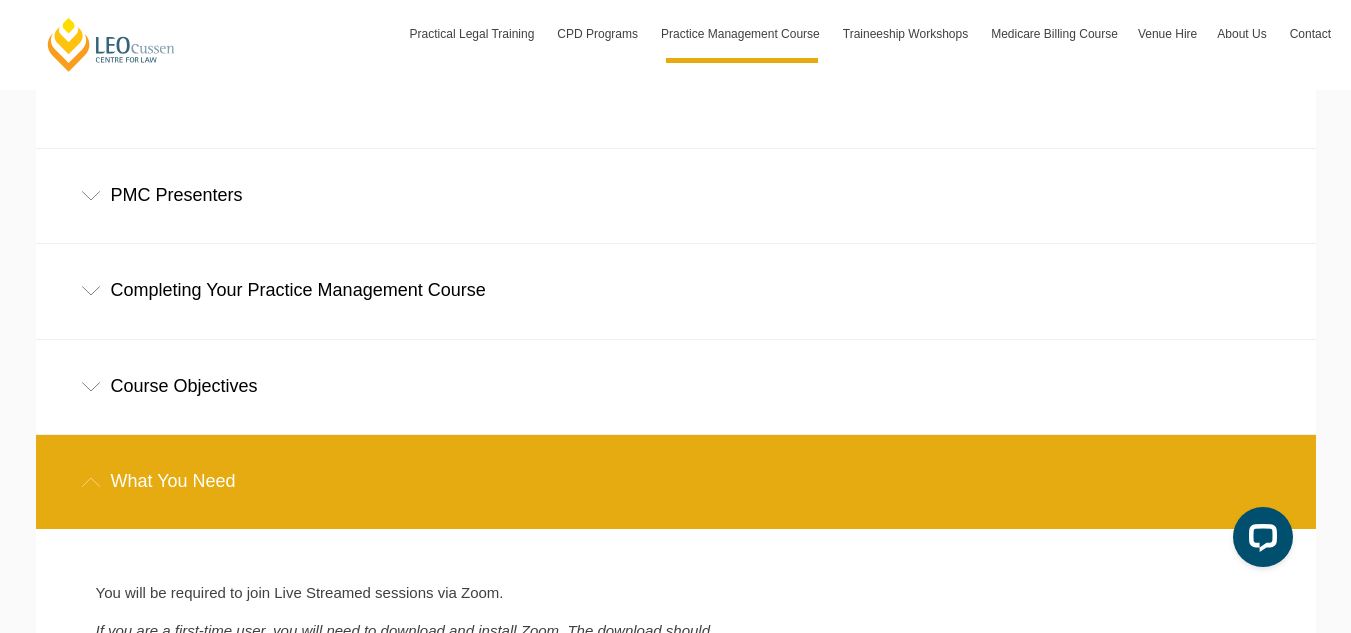 click on "Course Objectives" at bounding box center [676, 386] 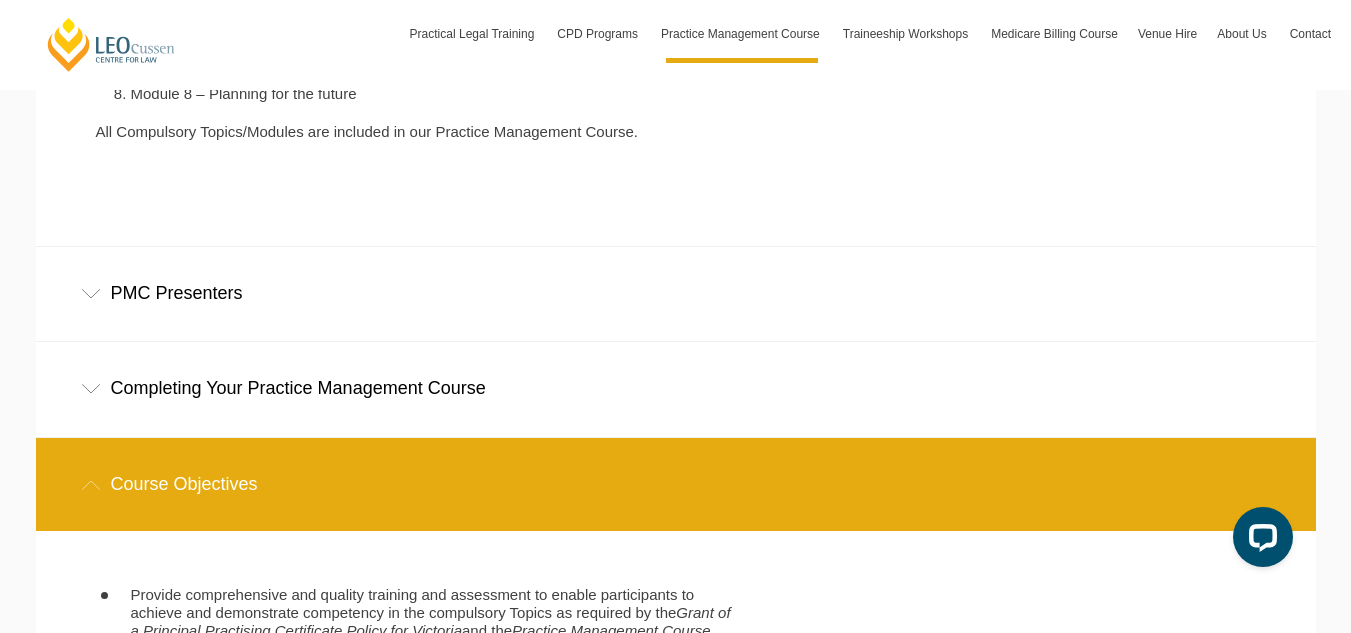 scroll, scrollTop: 3200, scrollLeft: 0, axis: vertical 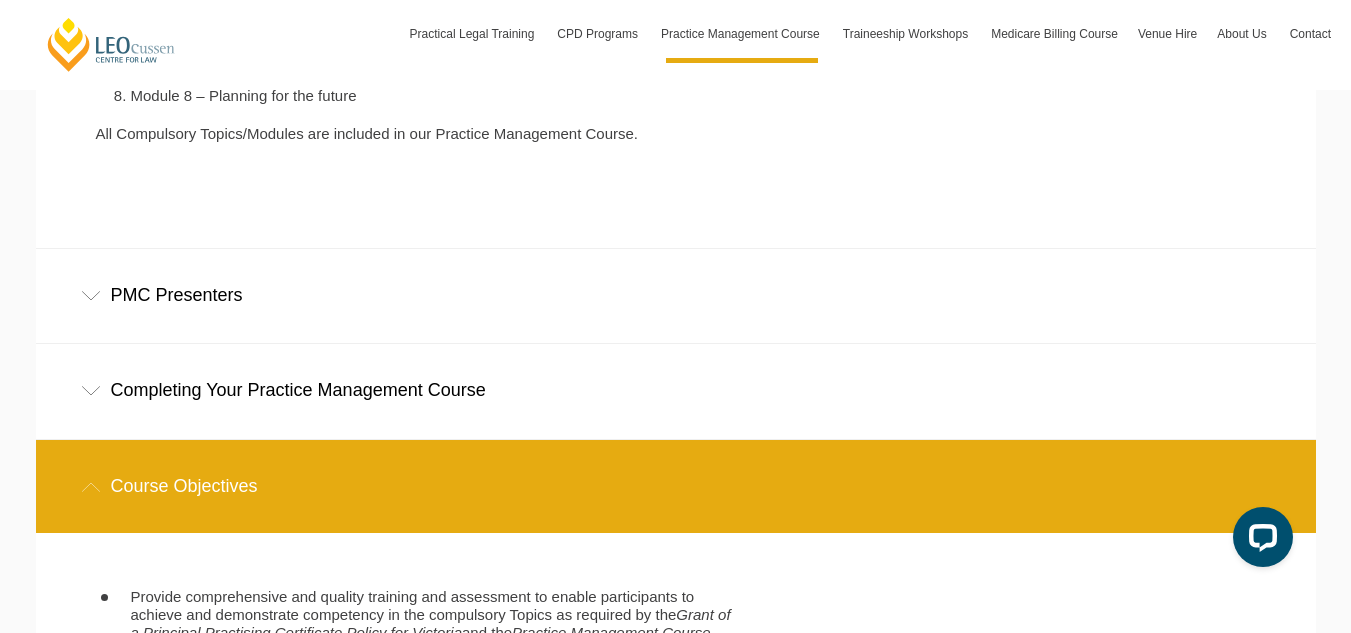 click on "PMC Presenters" at bounding box center (676, 295) 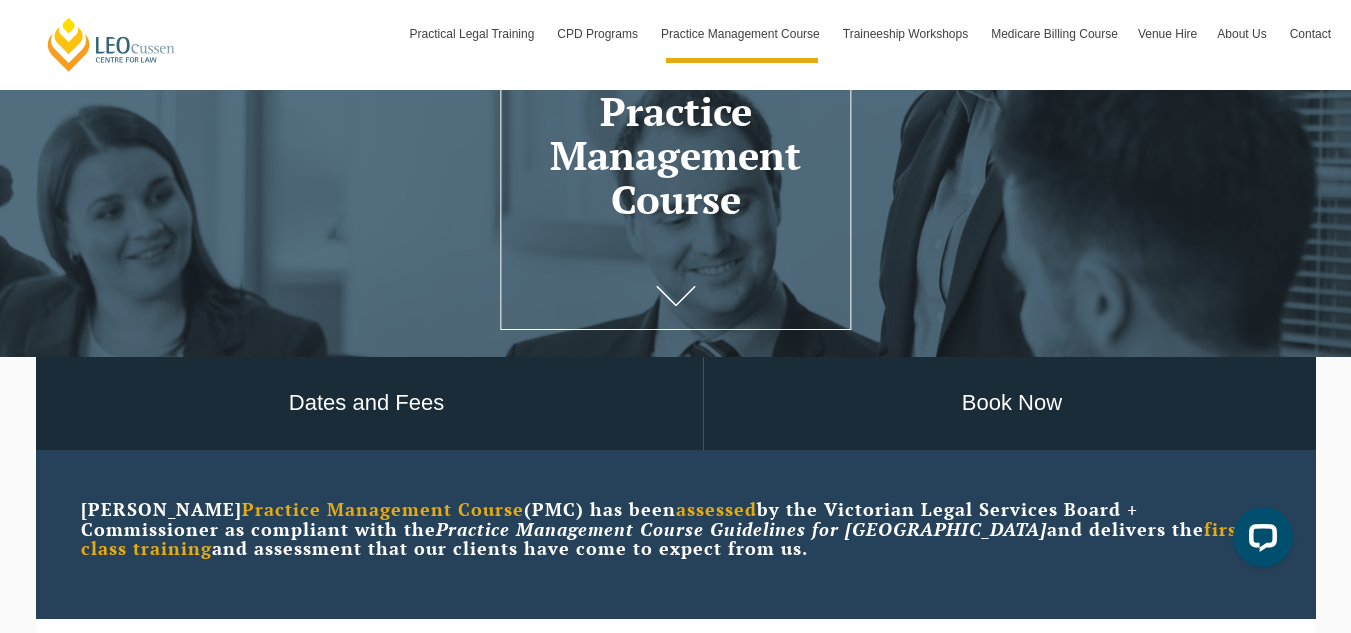 scroll, scrollTop: 100, scrollLeft: 0, axis: vertical 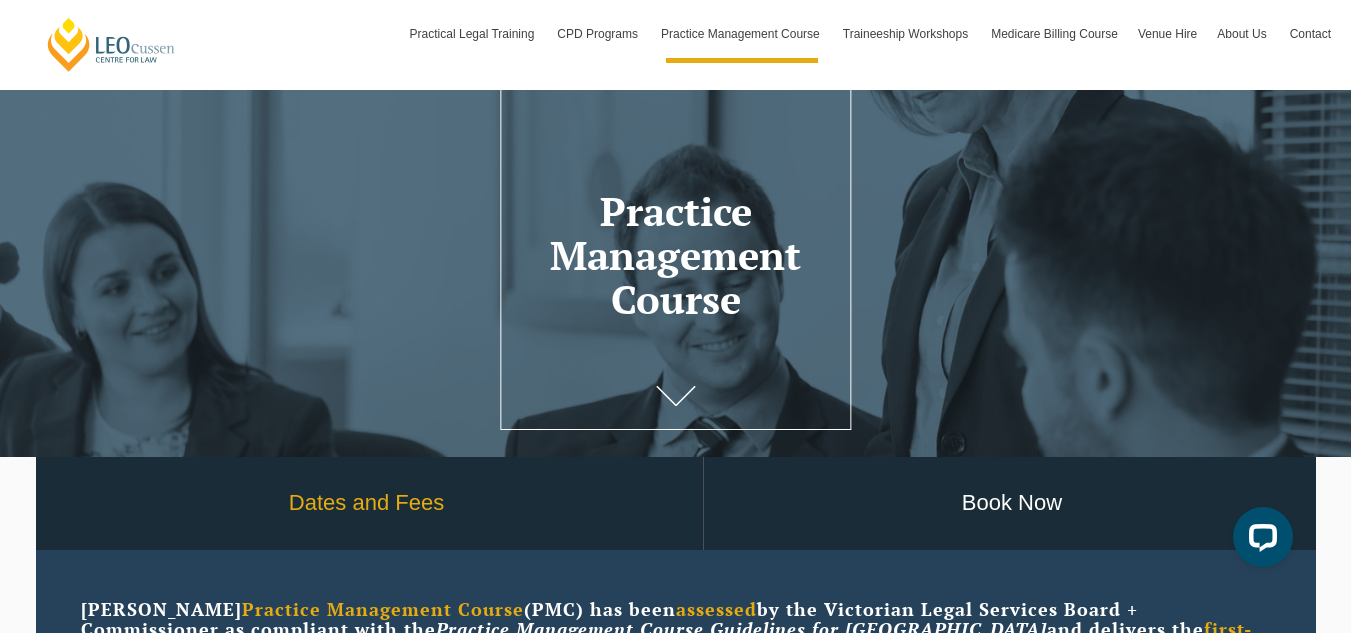 click on "Dates and Fees" at bounding box center (367, 503) 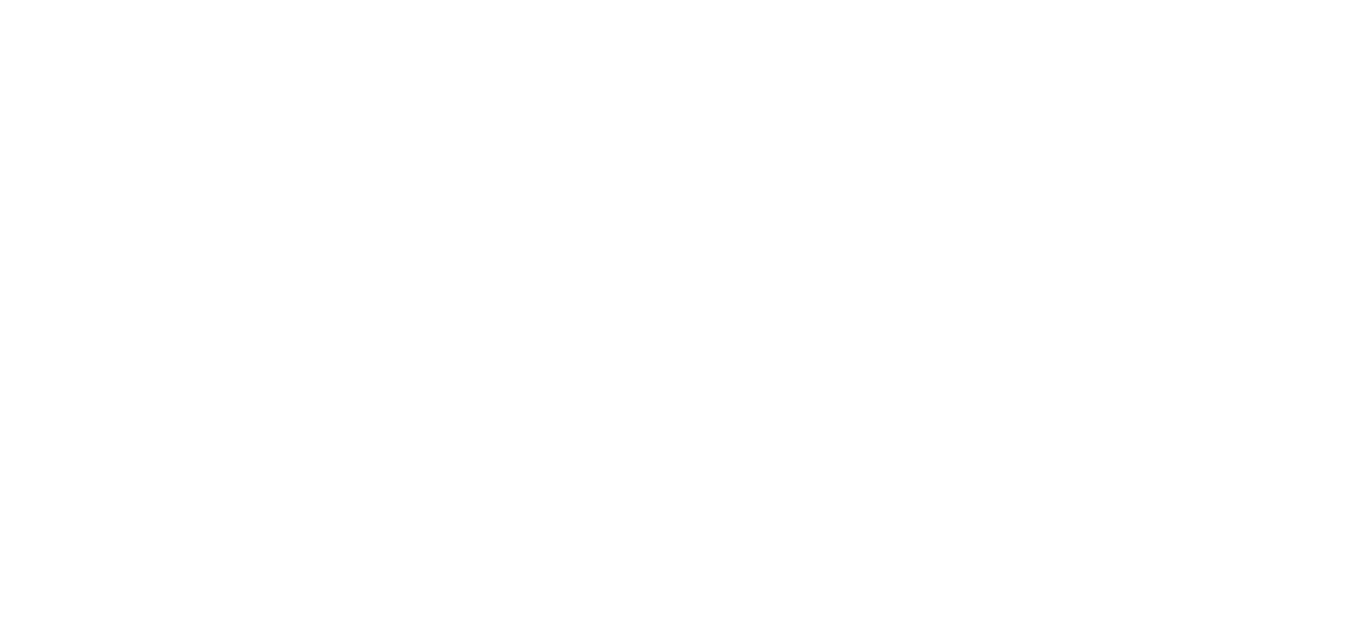 scroll, scrollTop: 0, scrollLeft: 0, axis: both 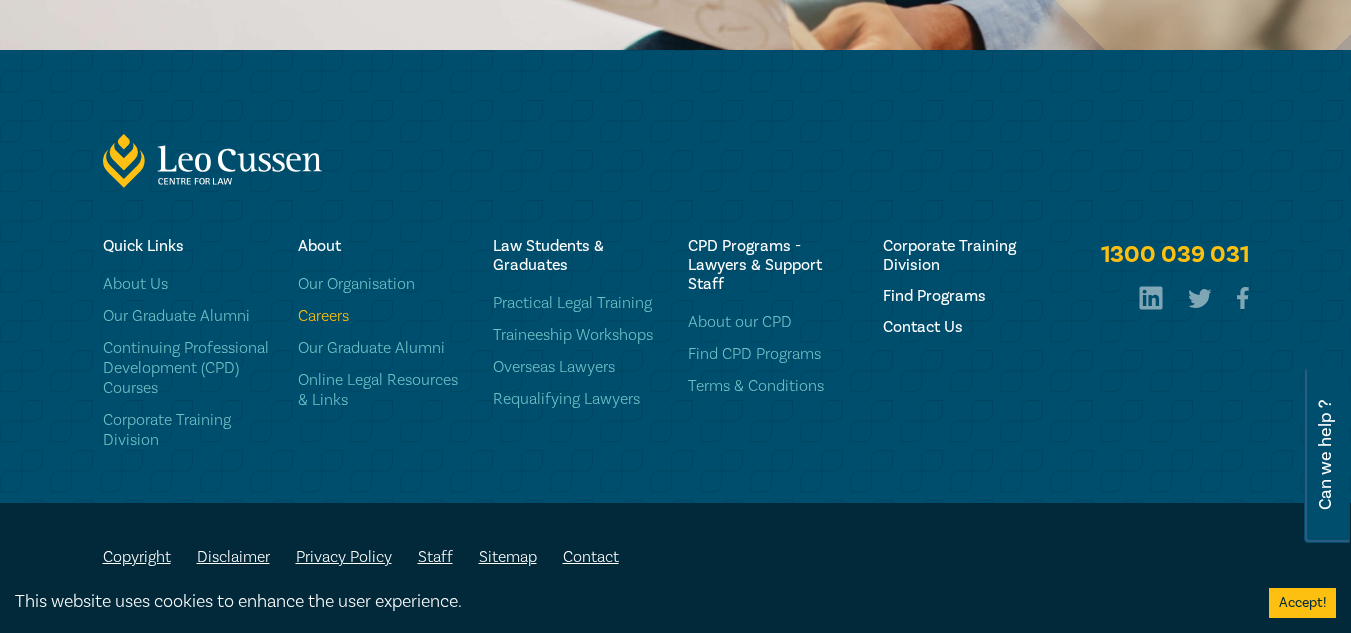 click on "Careers" at bounding box center [383, 316] 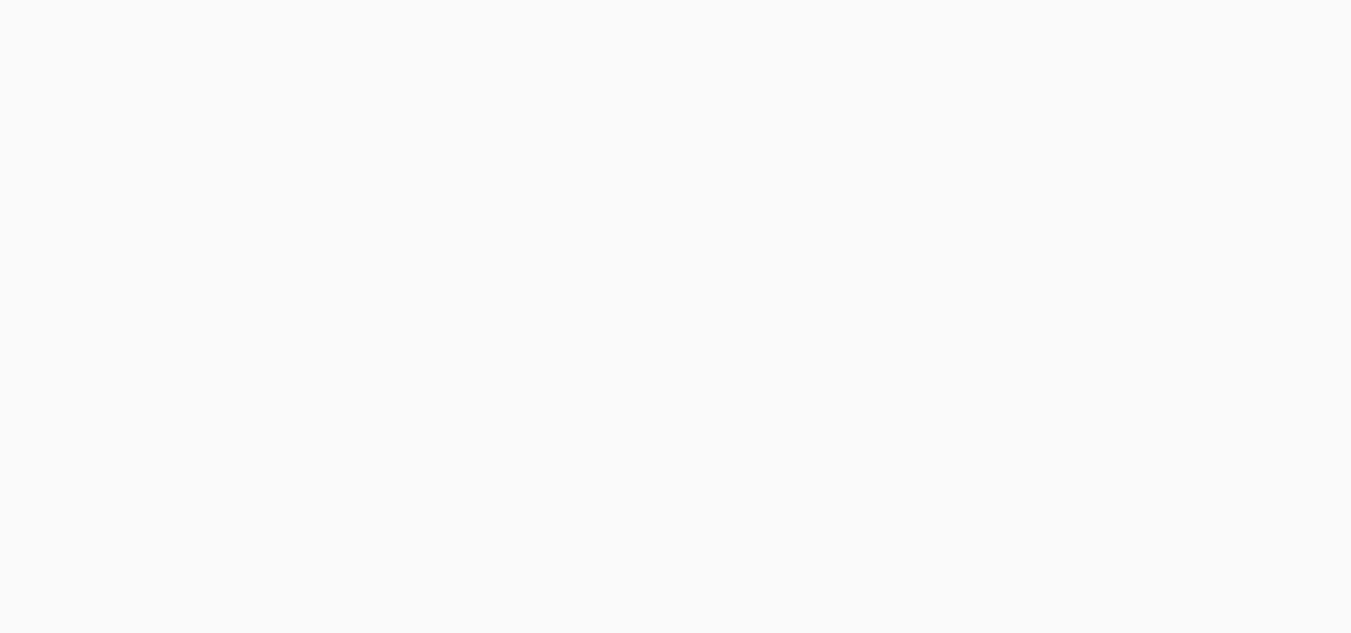 scroll, scrollTop: 0, scrollLeft: 0, axis: both 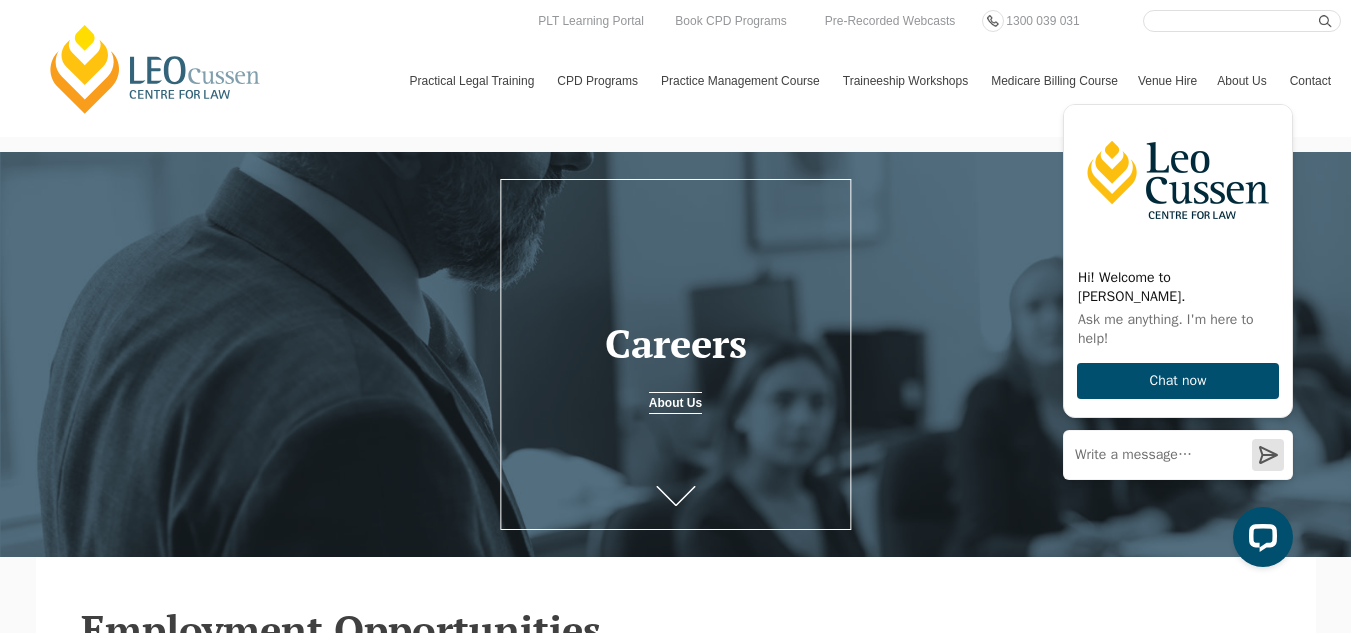 click on "Careers" at bounding box center [675, 343] 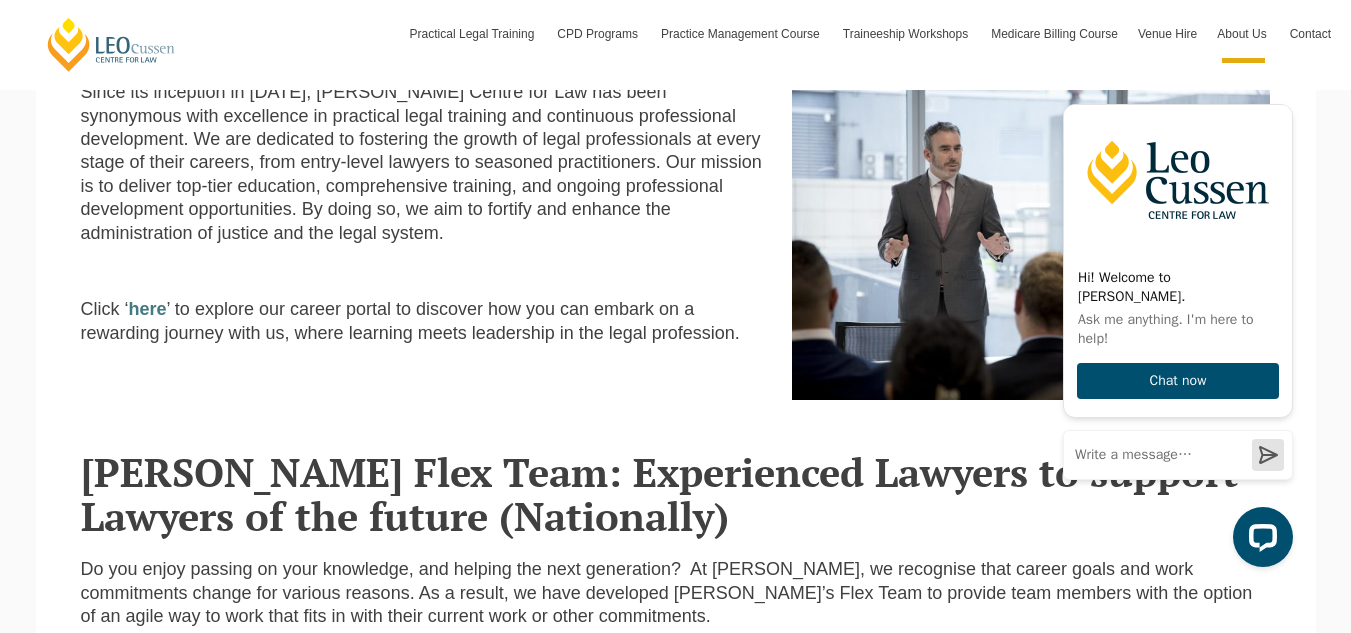 scroll, scrollTop: 600, scrollLeft: 0, axis: vertical 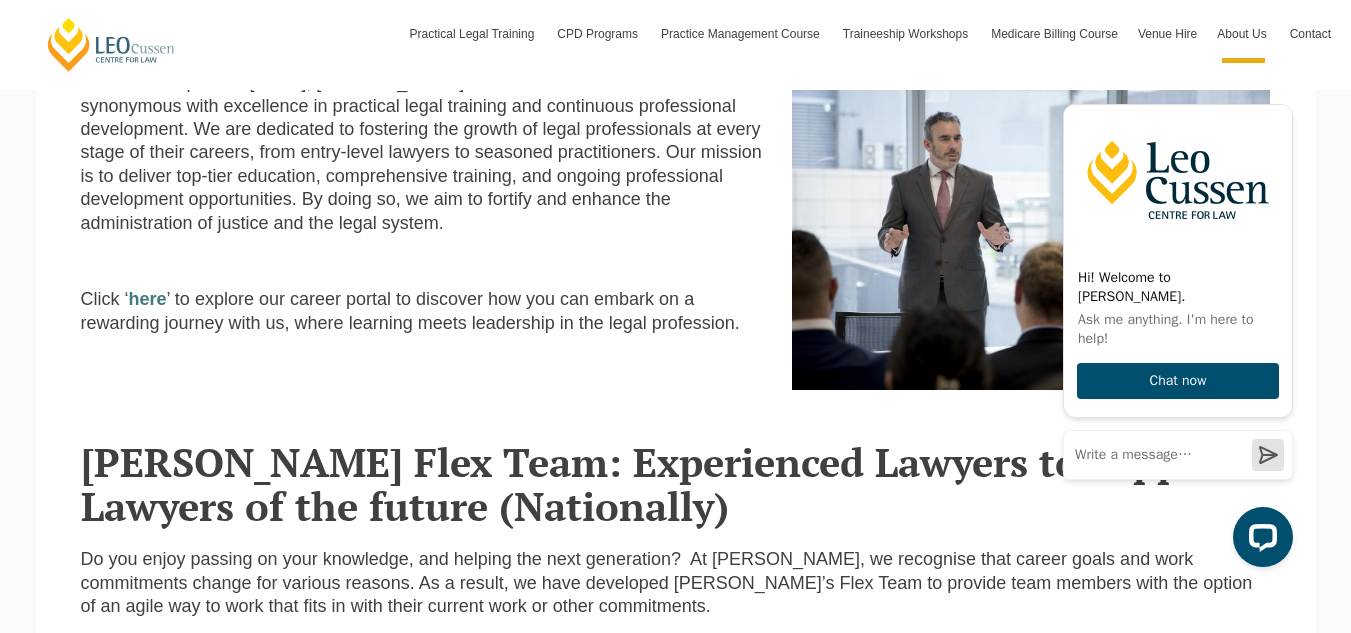 click at bounding box center (1031, 230) 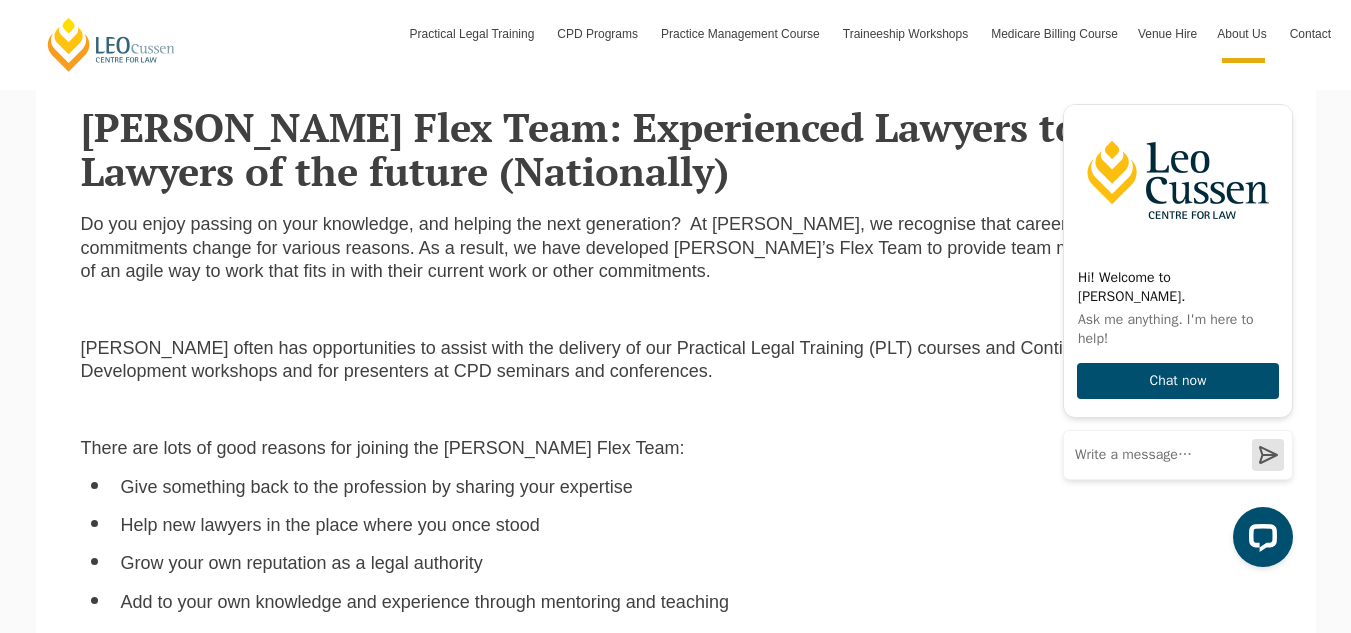 scroll, scrollTop: 900, scrollLeft: 0, axis: vertical 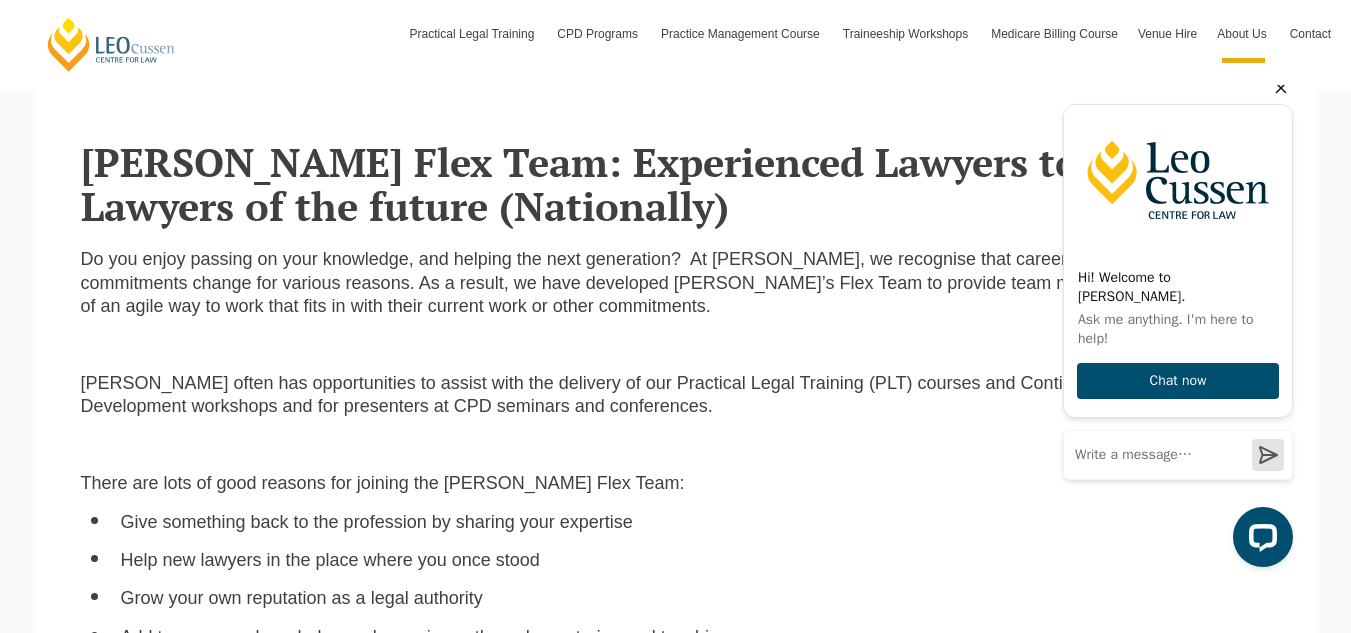 click 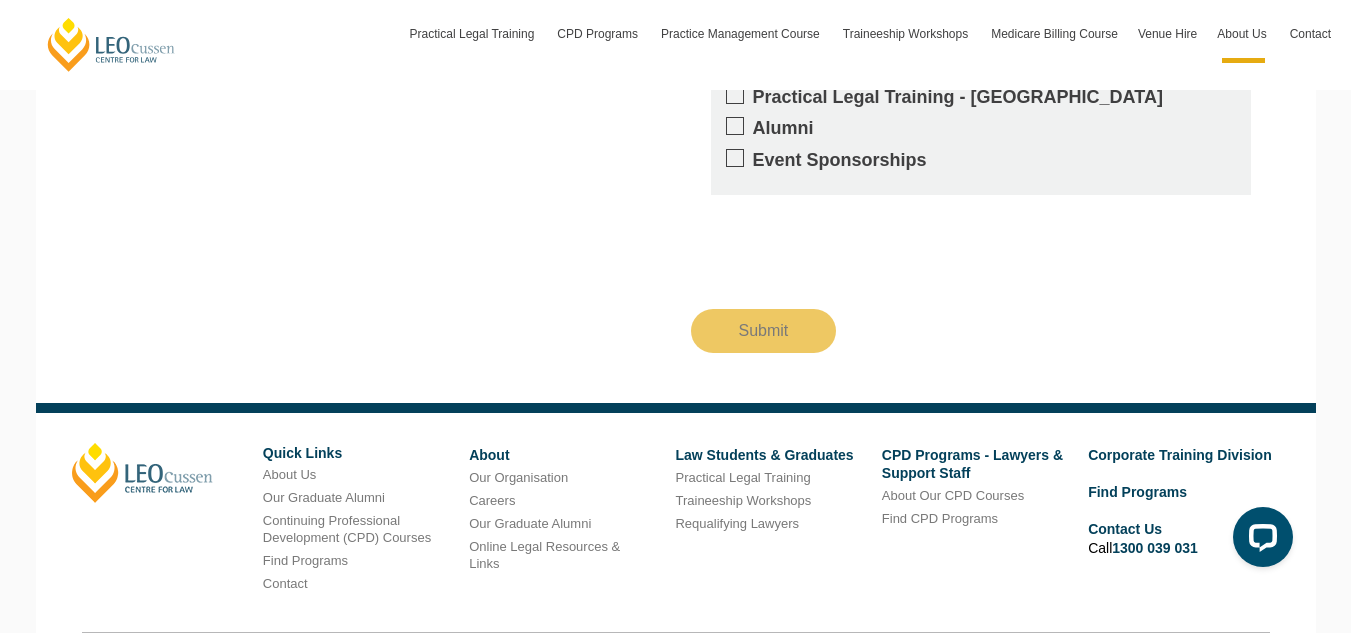 scroll, scrollTop: 3300, scrollLeft: 0, axis: vertical 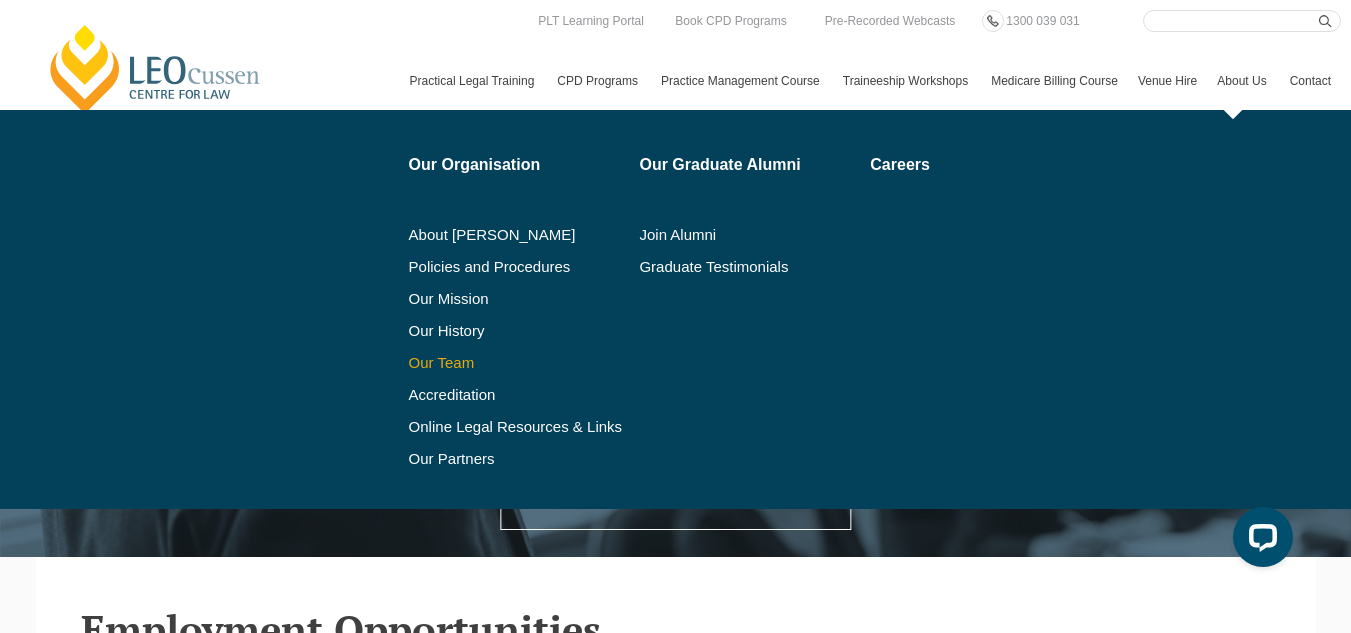 click on "Our Team" at bounding box center [517, 363] 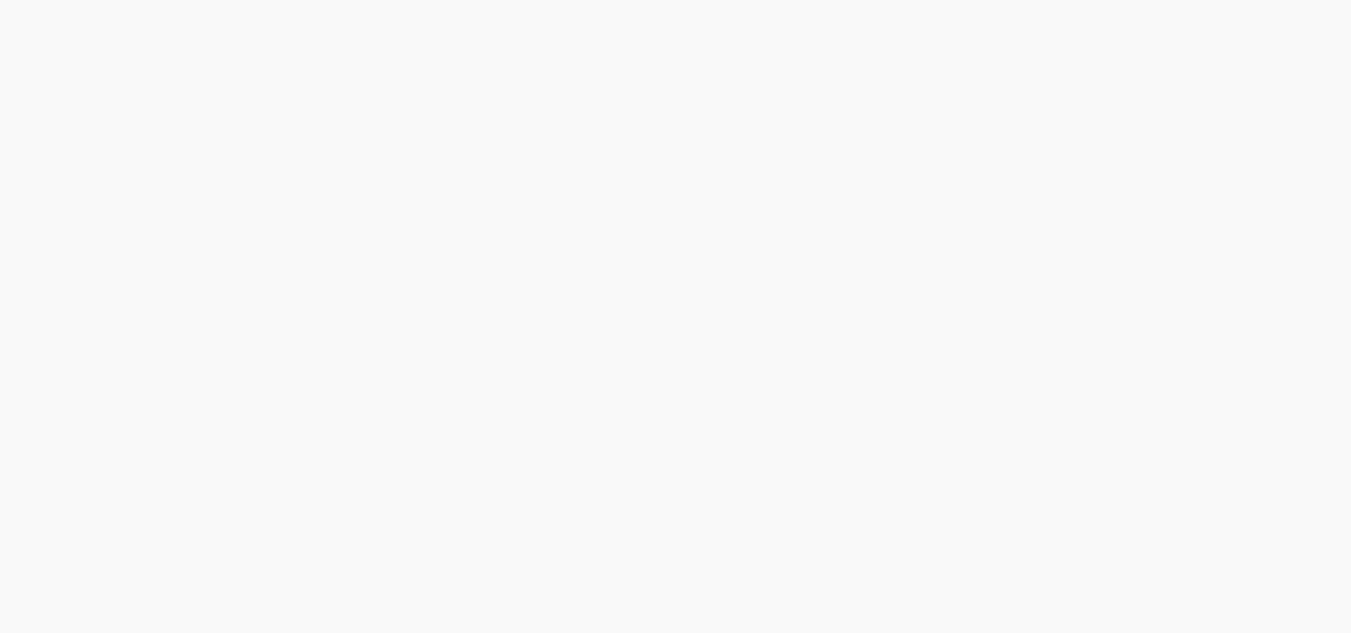 scroll, scrollTop: 0, scrollLeft: 0, axis: both 